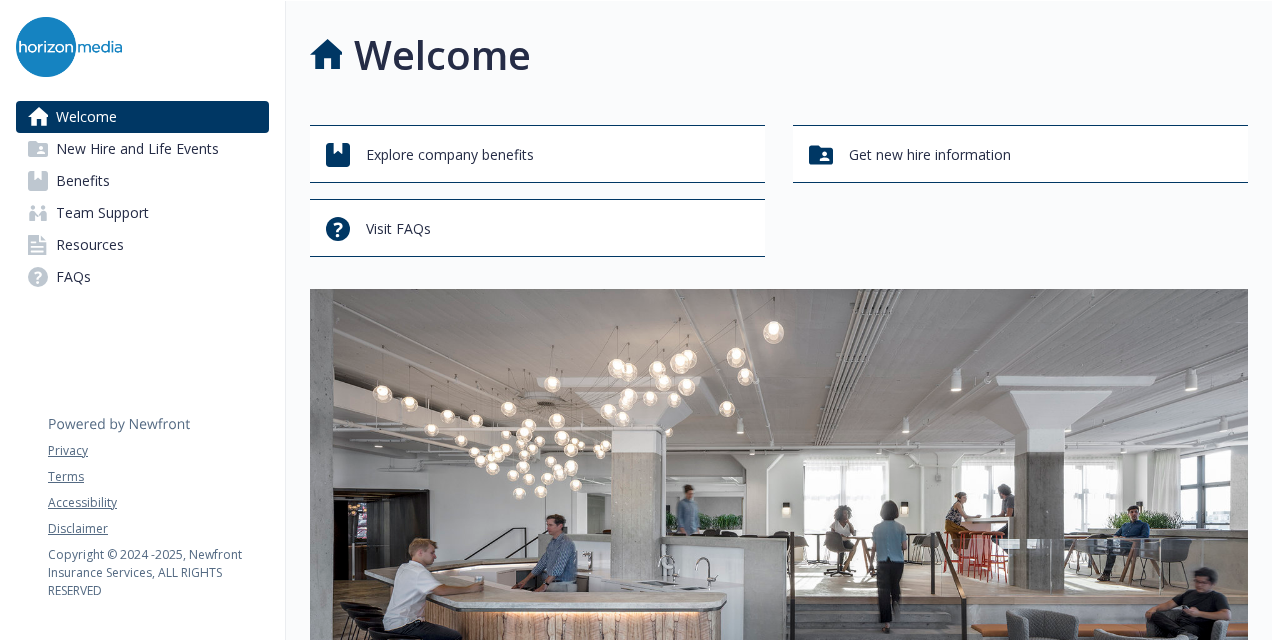 scroll, scrollTop: 0, scrollLeft: 0, axis: both 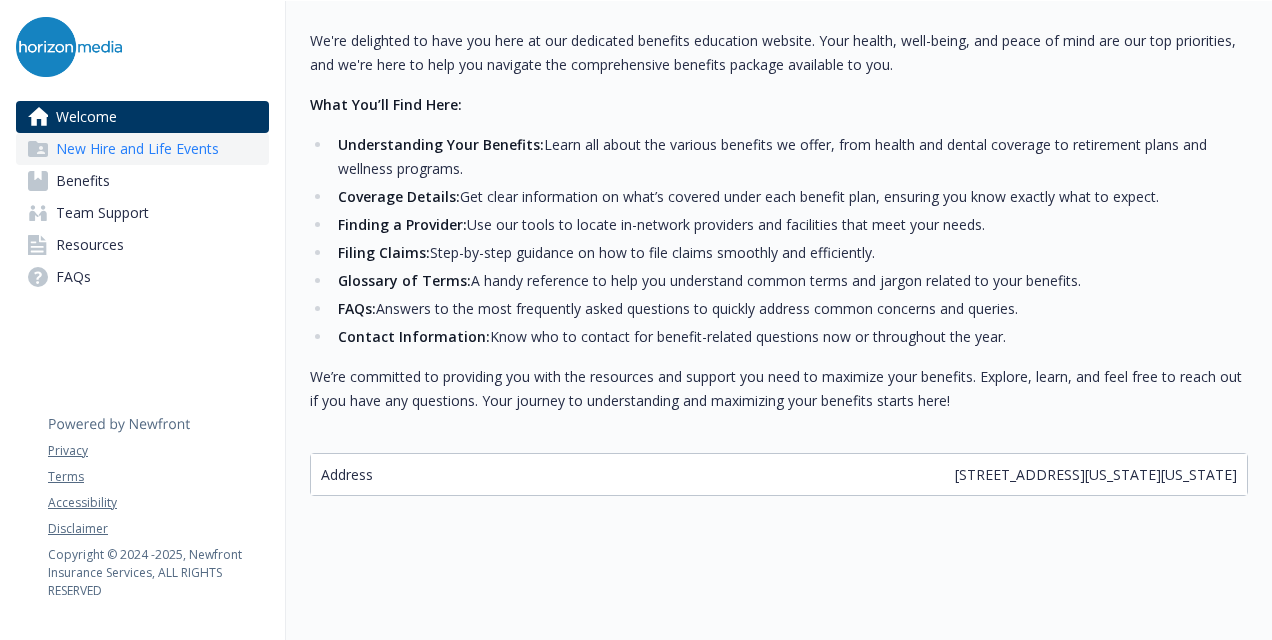 click on "New Hire and Life Events" at bounding box center (137, 149) 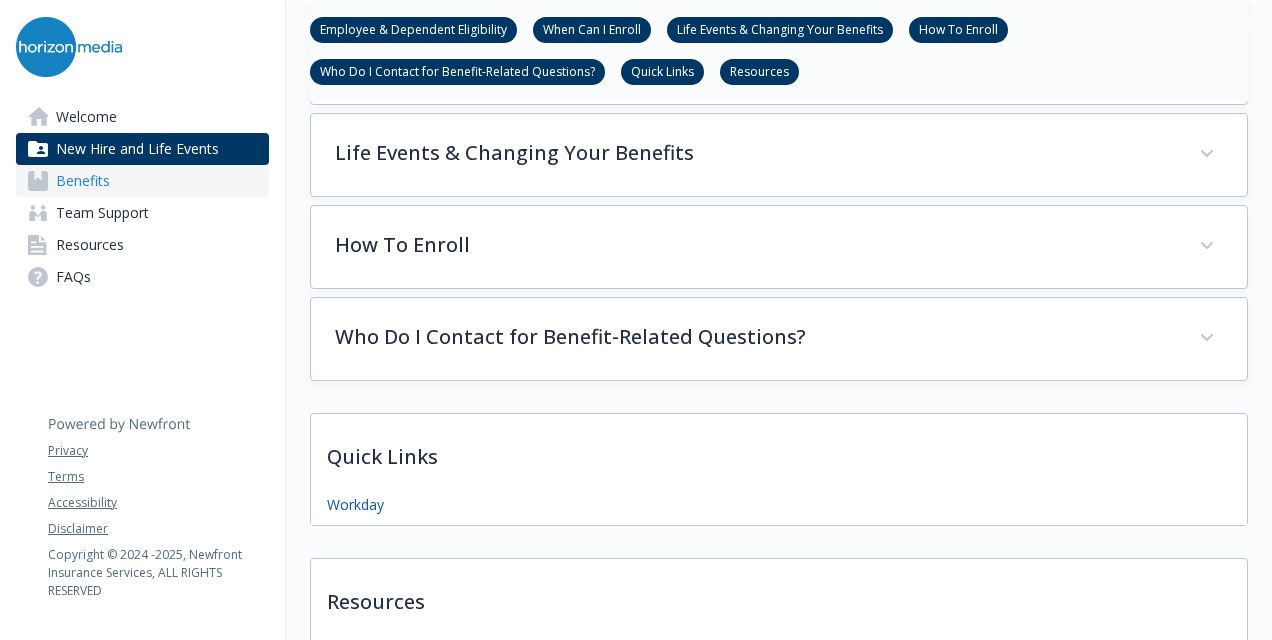 click on "Benefits" at bounding box center [142, 181] 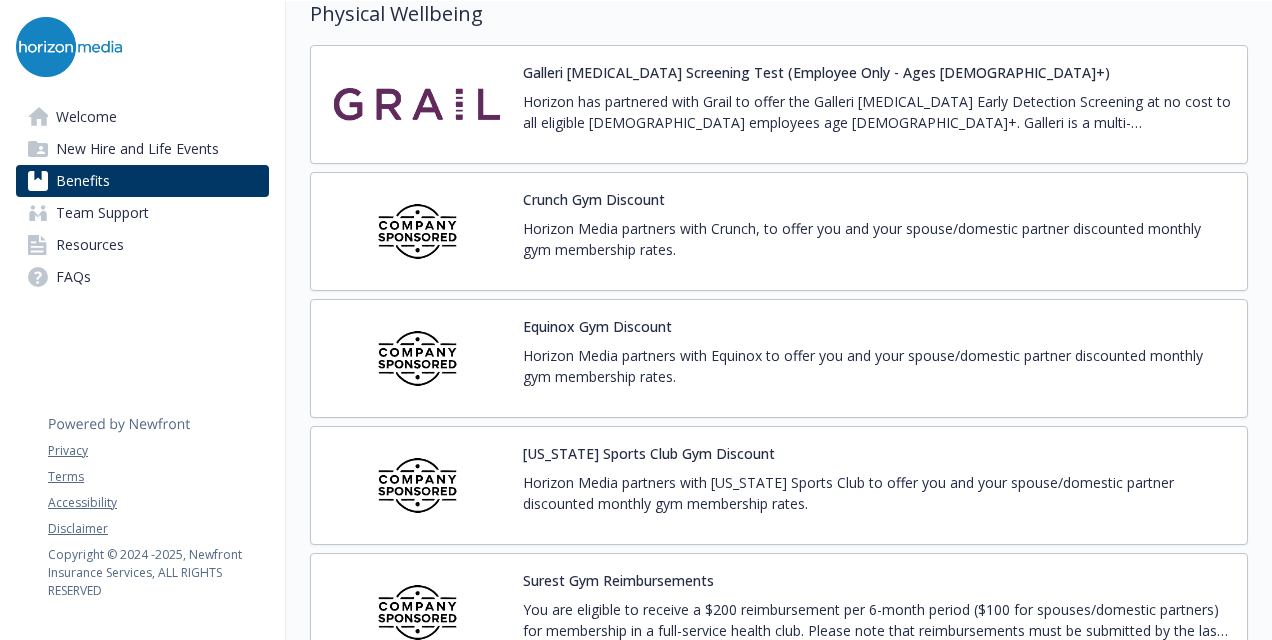 scroll, scrollTop: 4540, scrollLeft: 15, axis: both 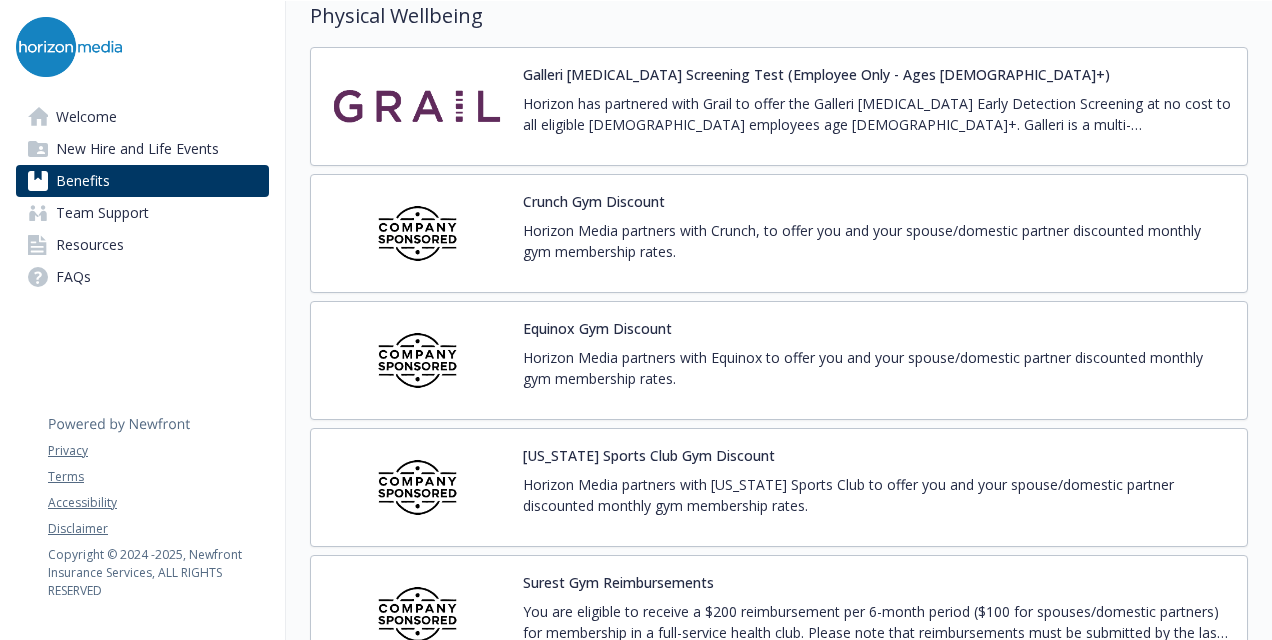 click on "Crunch Gym Discount Horizon Media partners with Crunch, to offer you and your spouse/domestic partner discounted monthly gym membership rates." at bounding box center (877, 233) 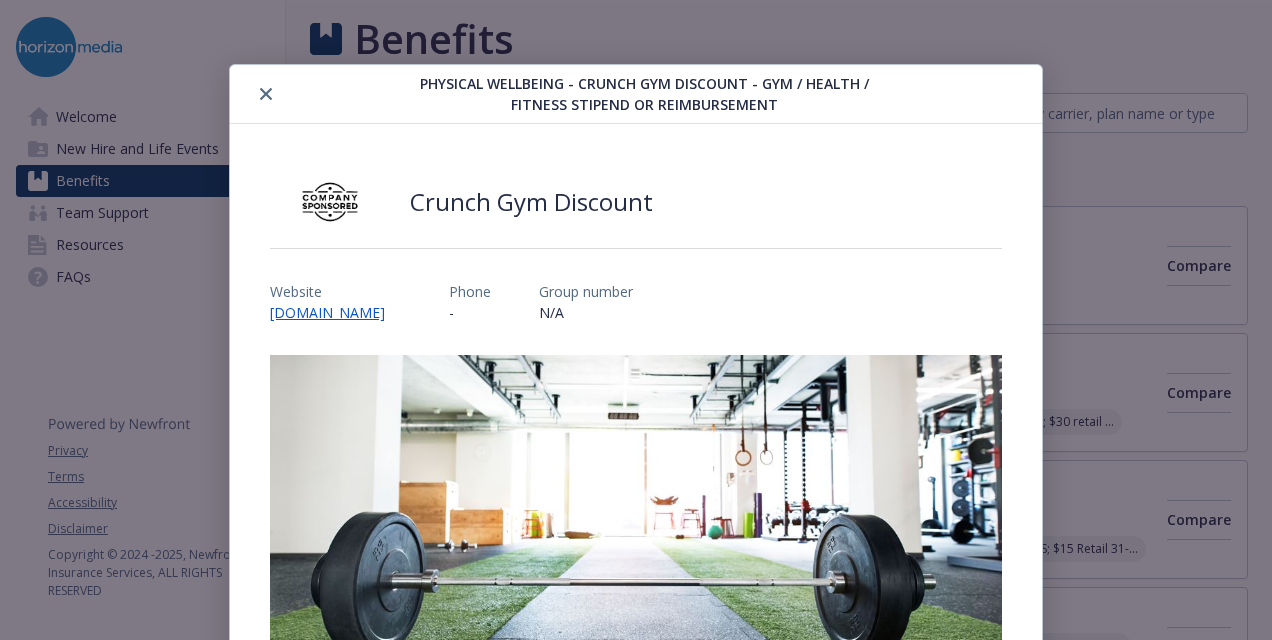scroll, scrollTop: 4540, scrollLeft: 15, axis: both 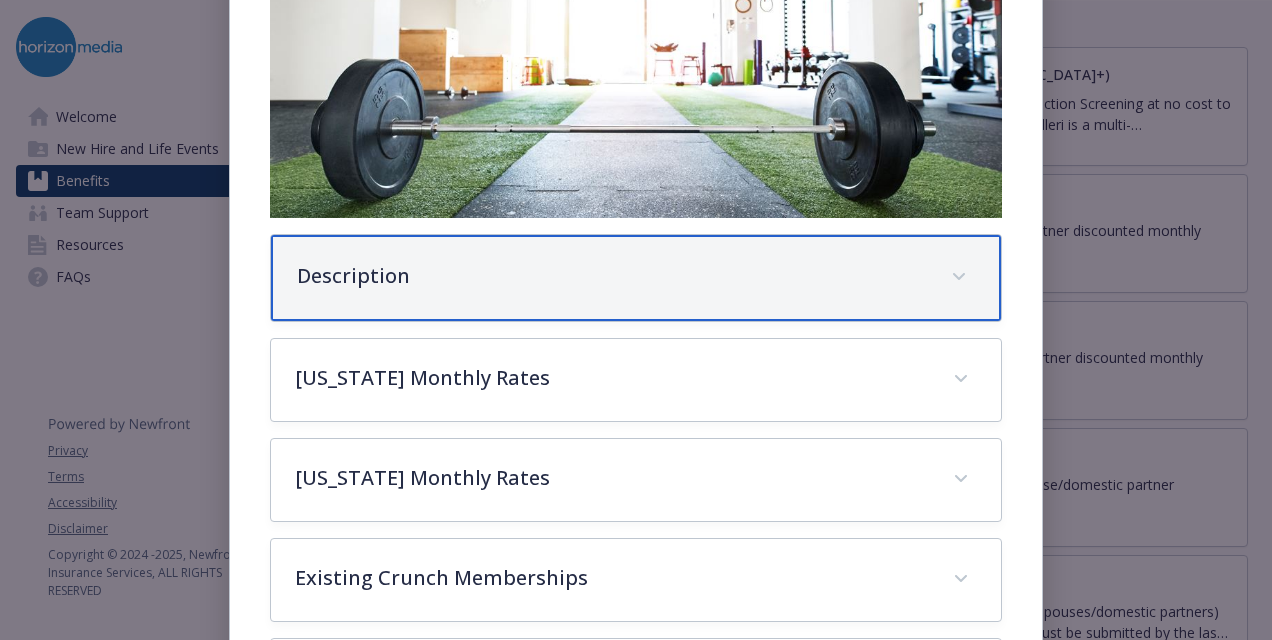 click on "Description" at bounding box center [612, 276] 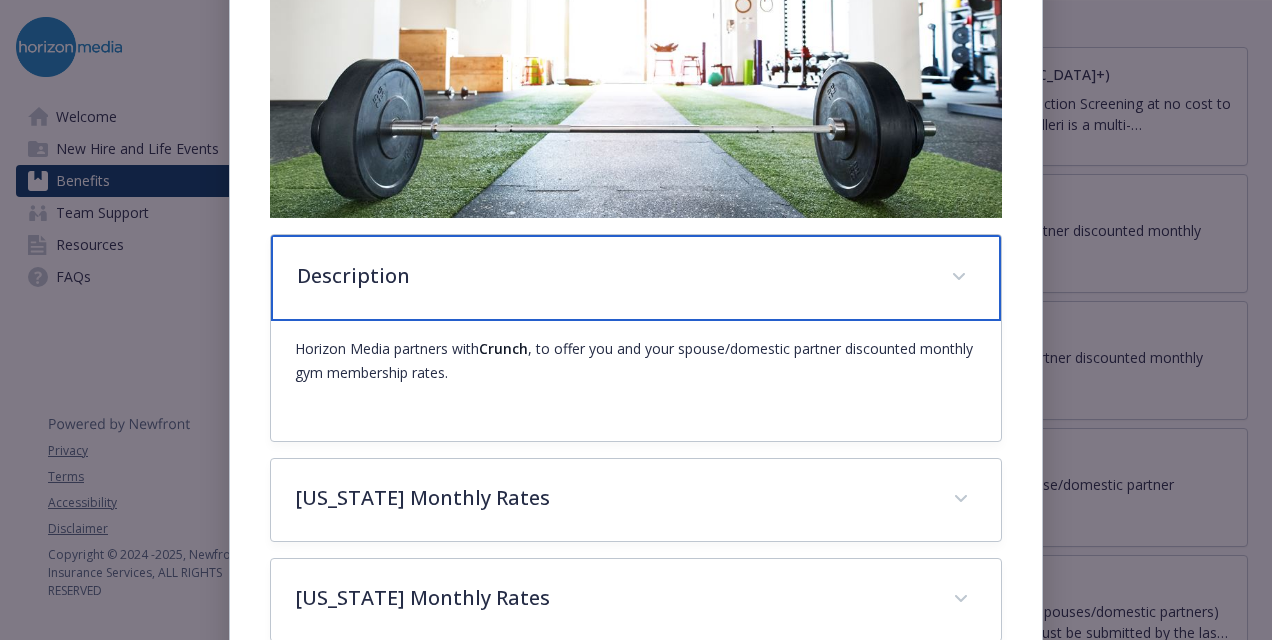 scroll, scrollTop: 486, scrollLeft: 0, axis: vertical 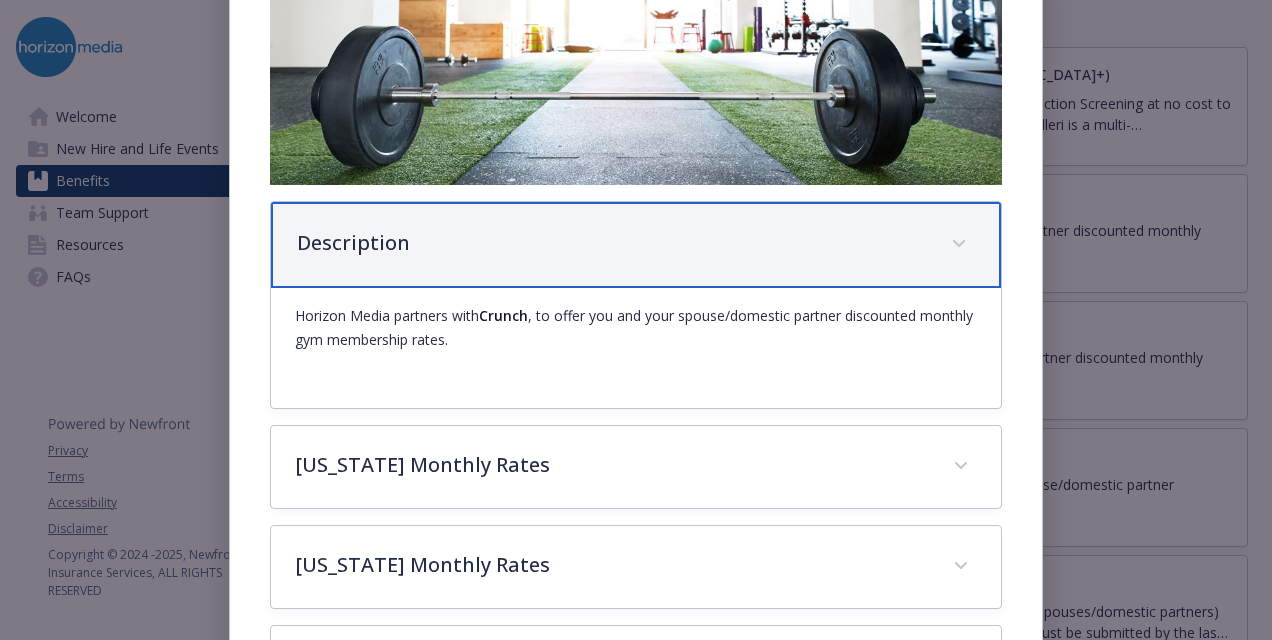 click on "Description" at bounding box center (636, 245) 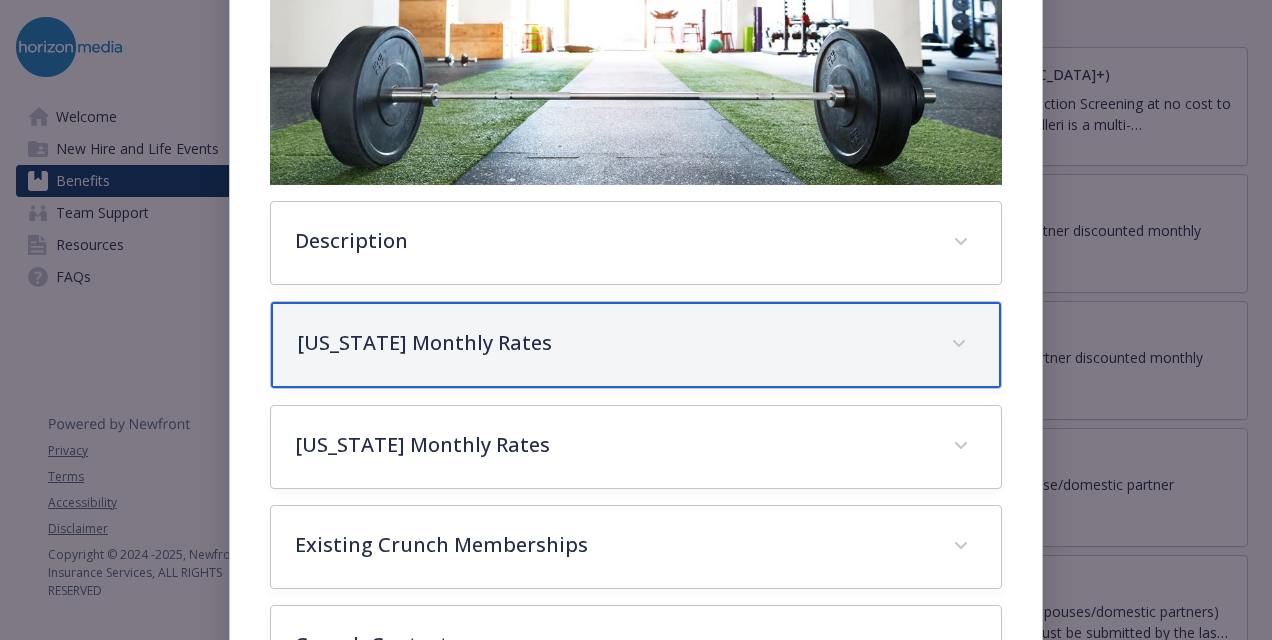 click on "[US_STATE] Monthly Rates" at bounding box center [612, 343] 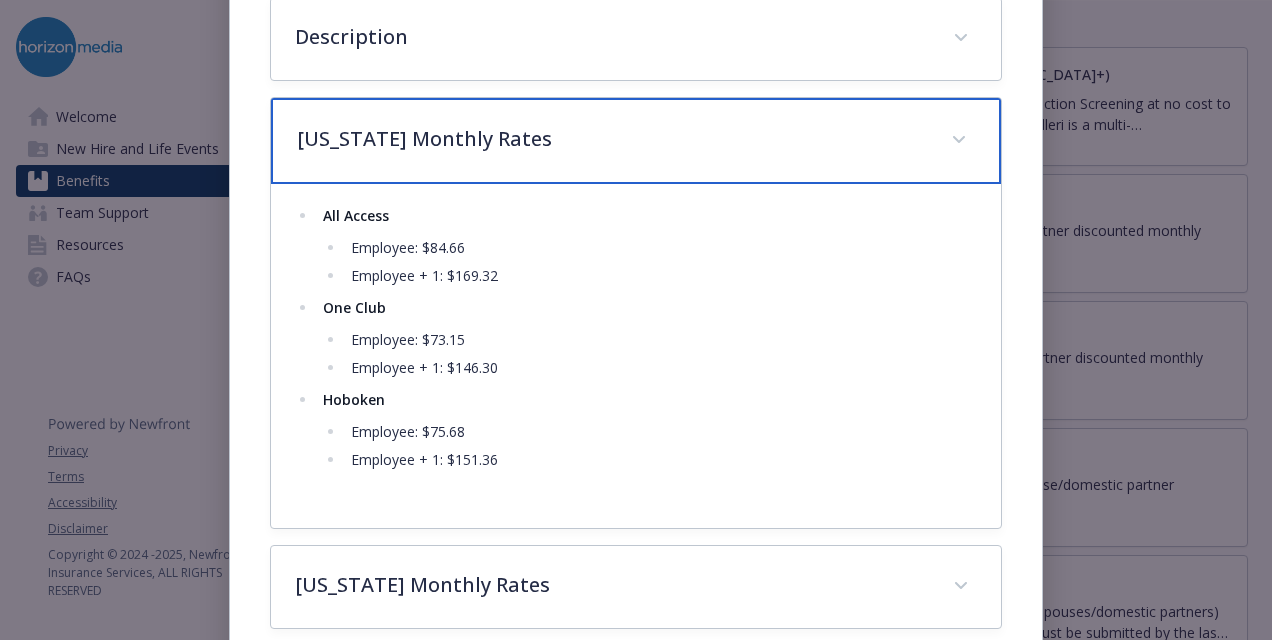 scroll, scrollTop: 688, scrollLeft: 0, axis: vertical 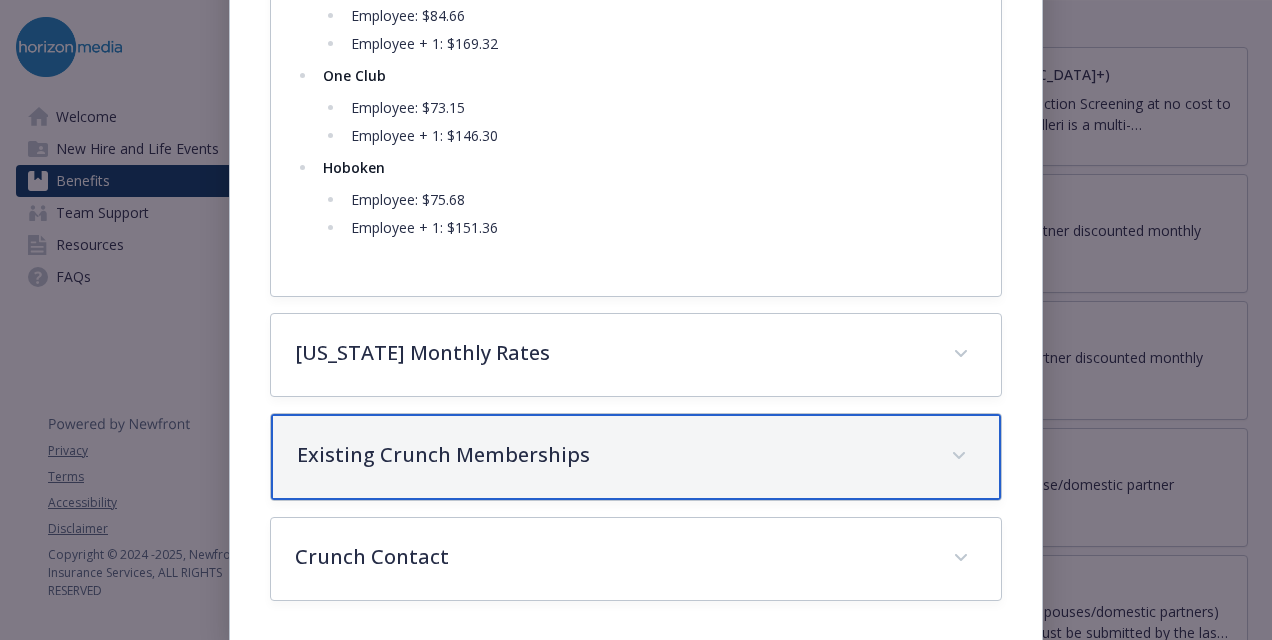 click on "Existing Crunch Memberships" at bounding box center [612, 455] 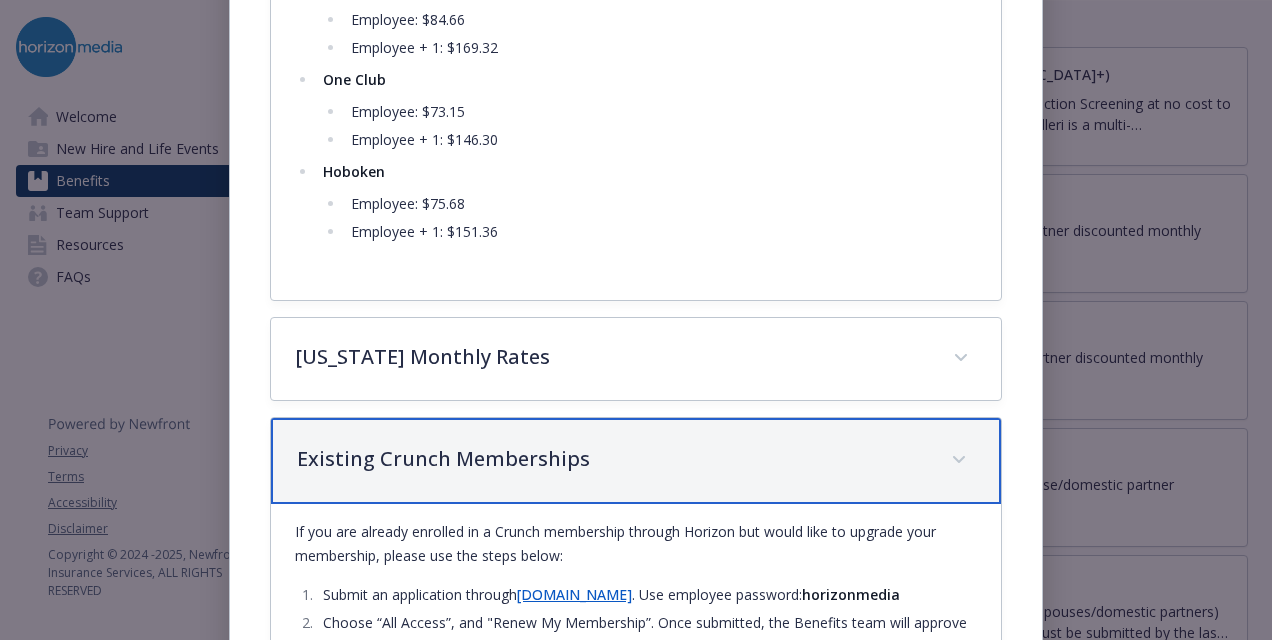 scroll, scrollTop: 1130, scrollLeft: 0, axis: vertical 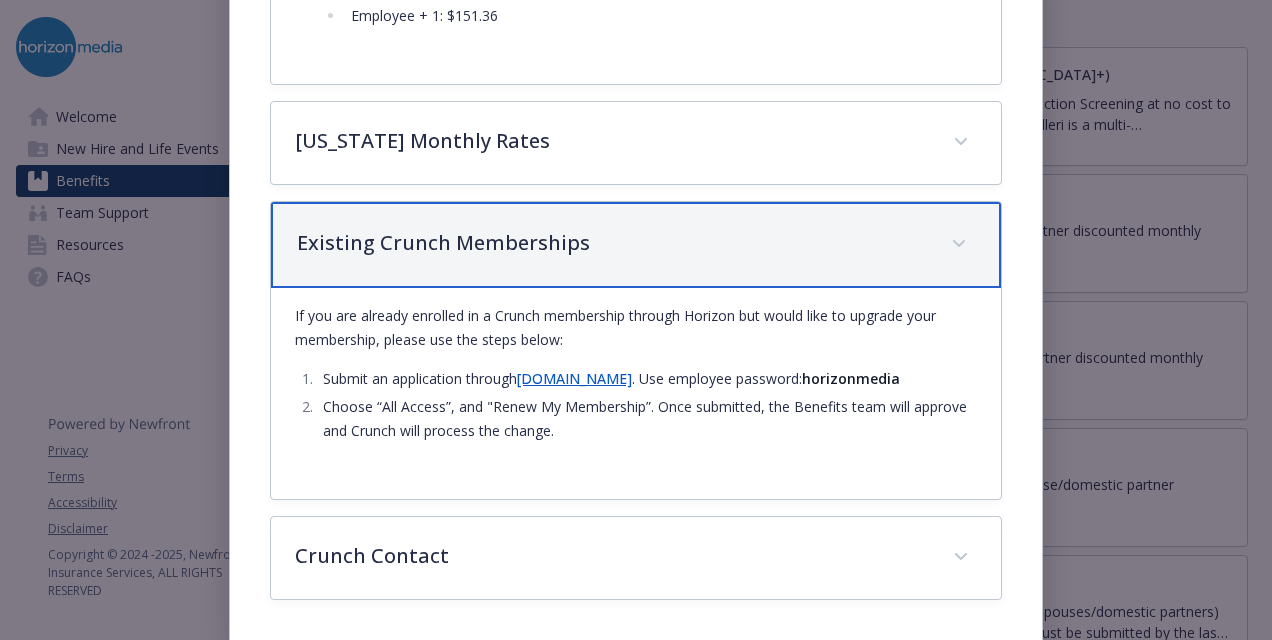 click on "Existing Crunch Memberships" at bounding box center (636, 245) 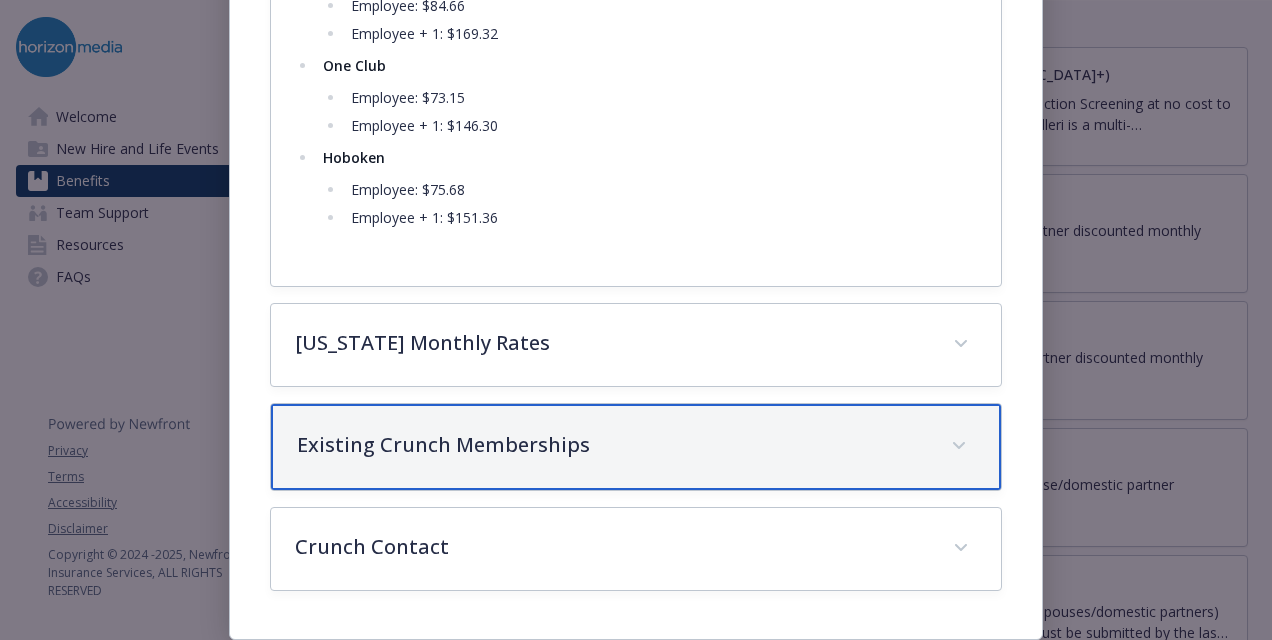 scroll, scrollTop: 918, scrollLeft: 0, axis: vertical 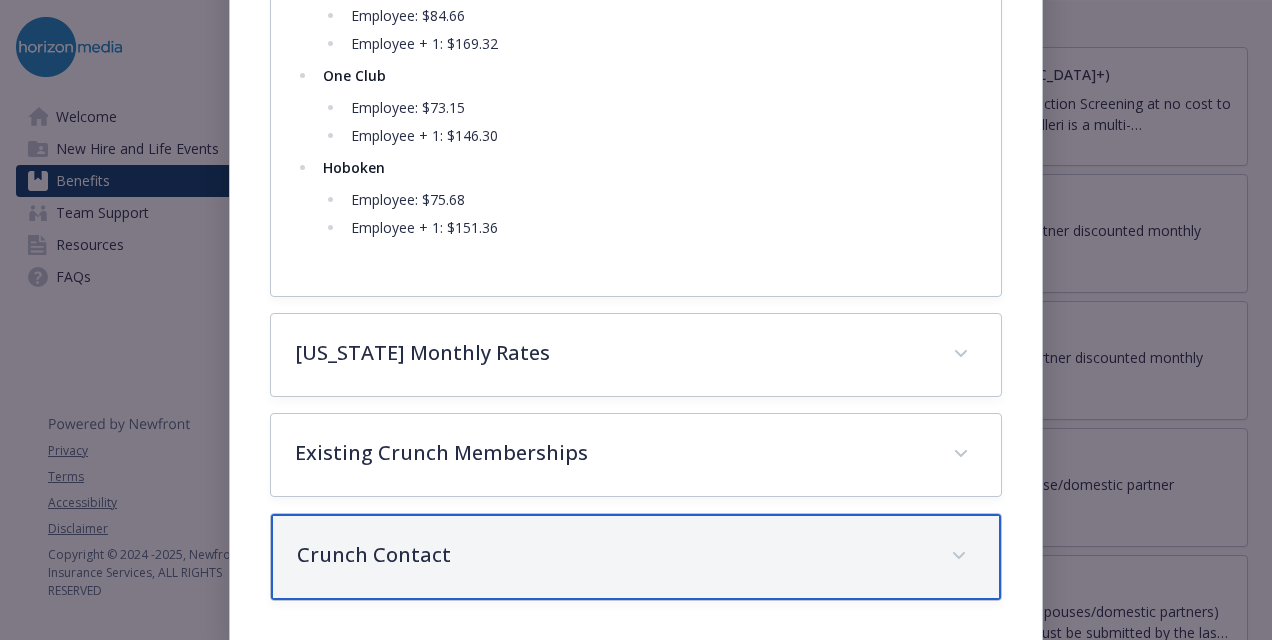 click on "Crunch Contact" at bounding box center [636, 557] 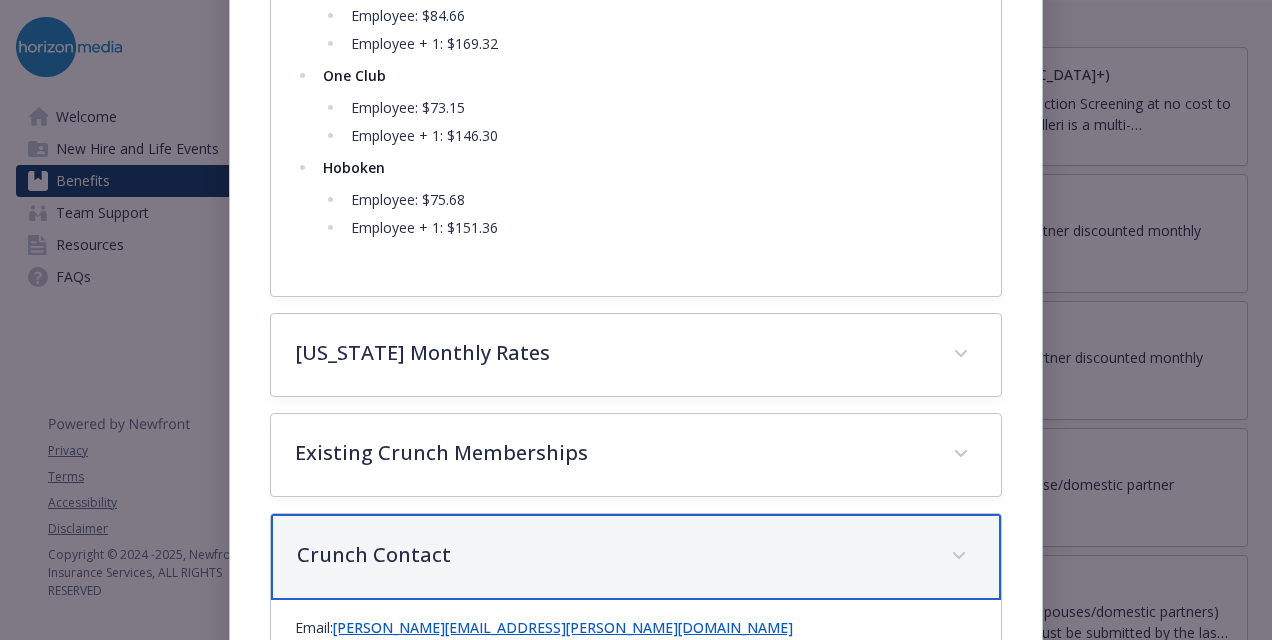 click on "Crunch Contact" at bounding box center [636, 557] 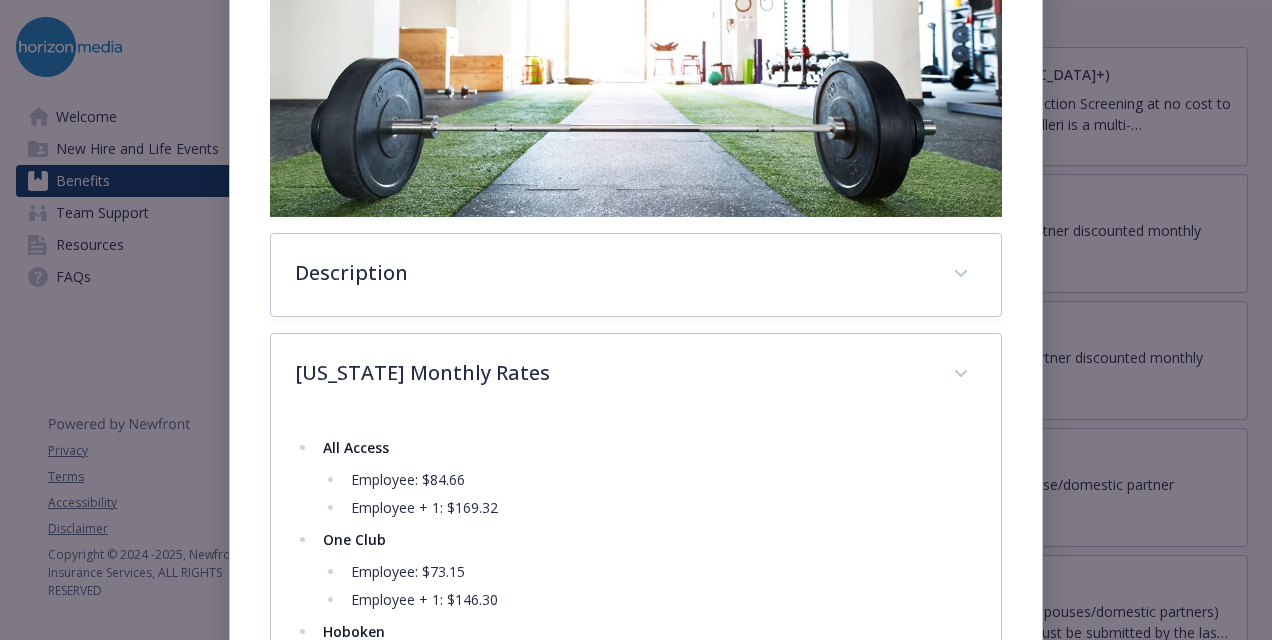 scroll, scrollTop: 454, scrollLeft: 0, axis: vertical 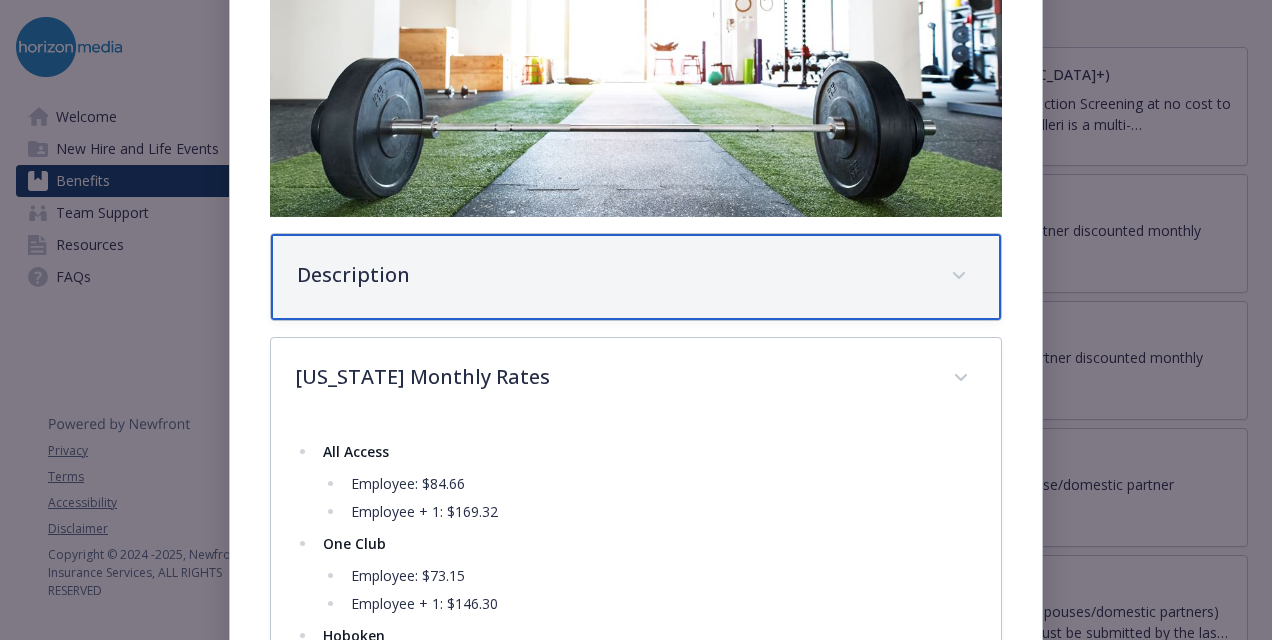 click on "Description" at bounding box center [636, 277] 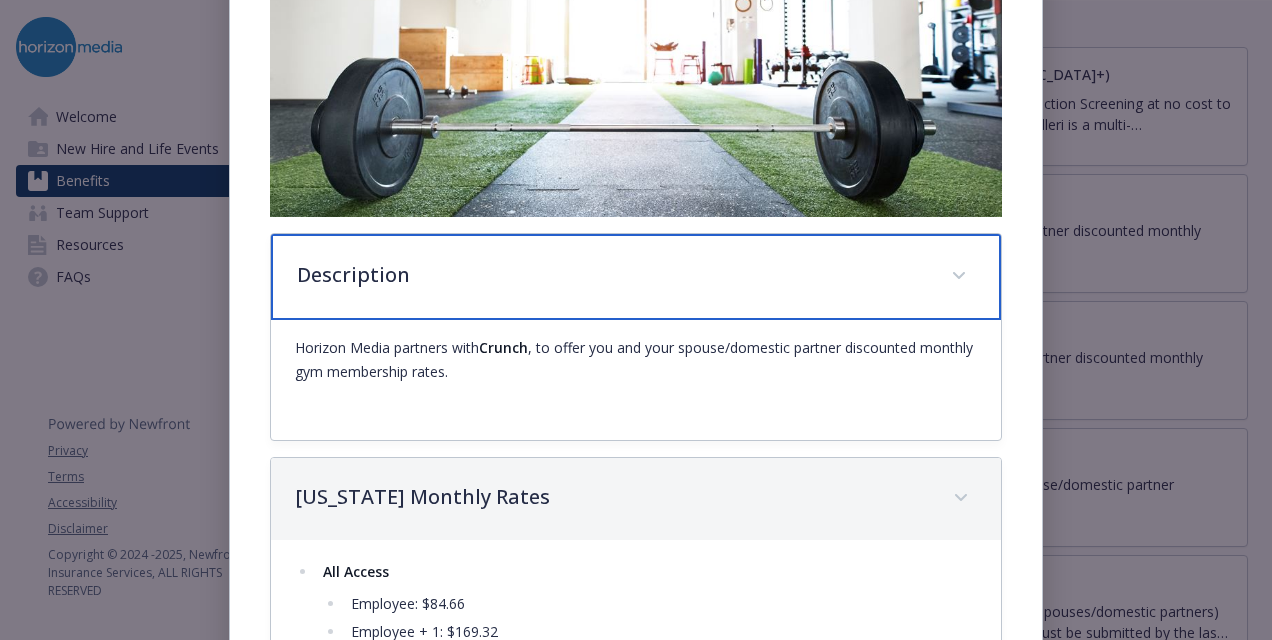scroll, scrollTop: 830, scrollLeft: 0, axis: vertical 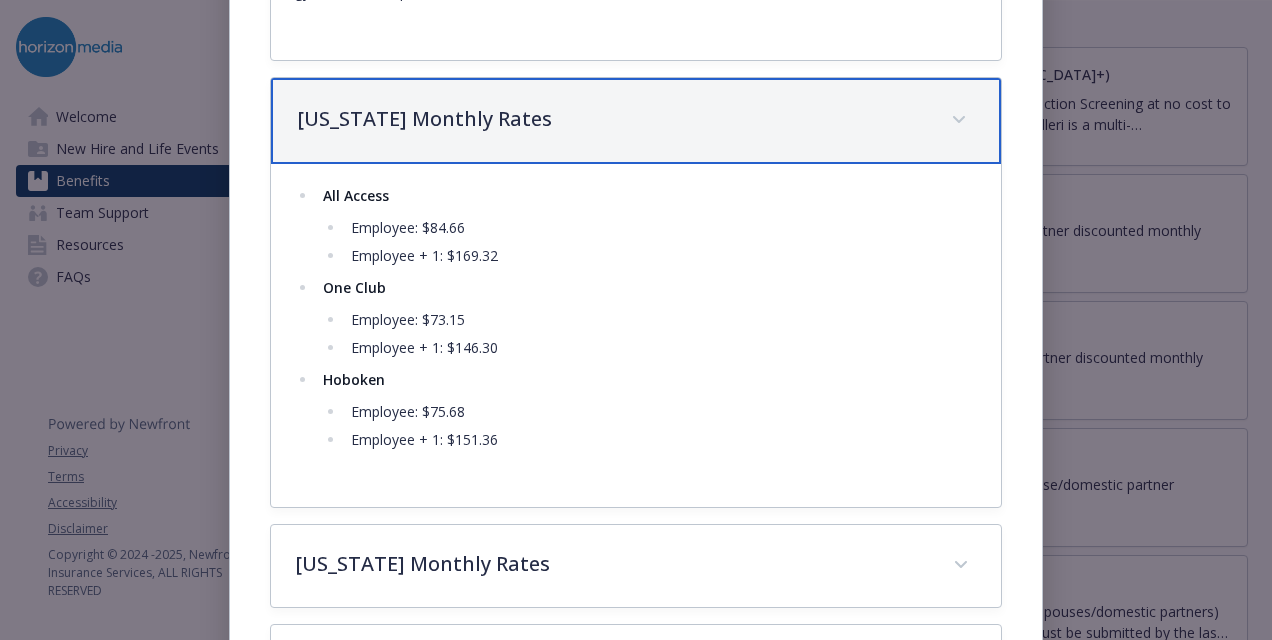 click on "[US_STATE] Monthly Rates" at bounding box center (636, 121) 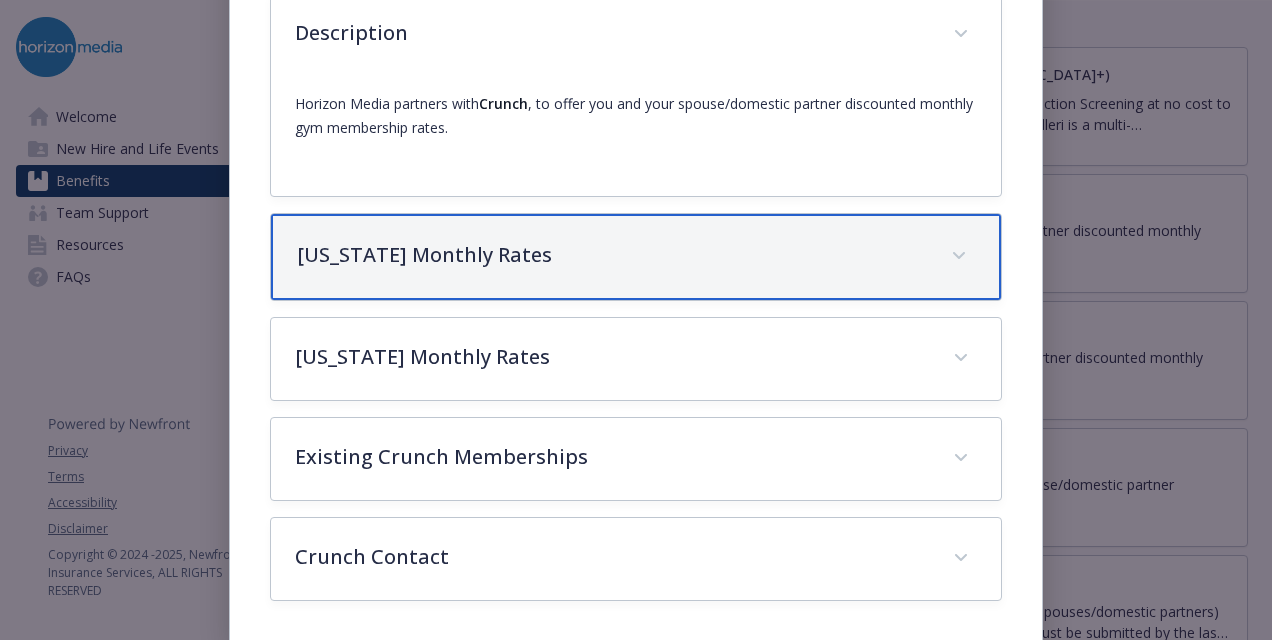 click on "[US_STATE] Monthly Rates" at bounding box center [636, 257] 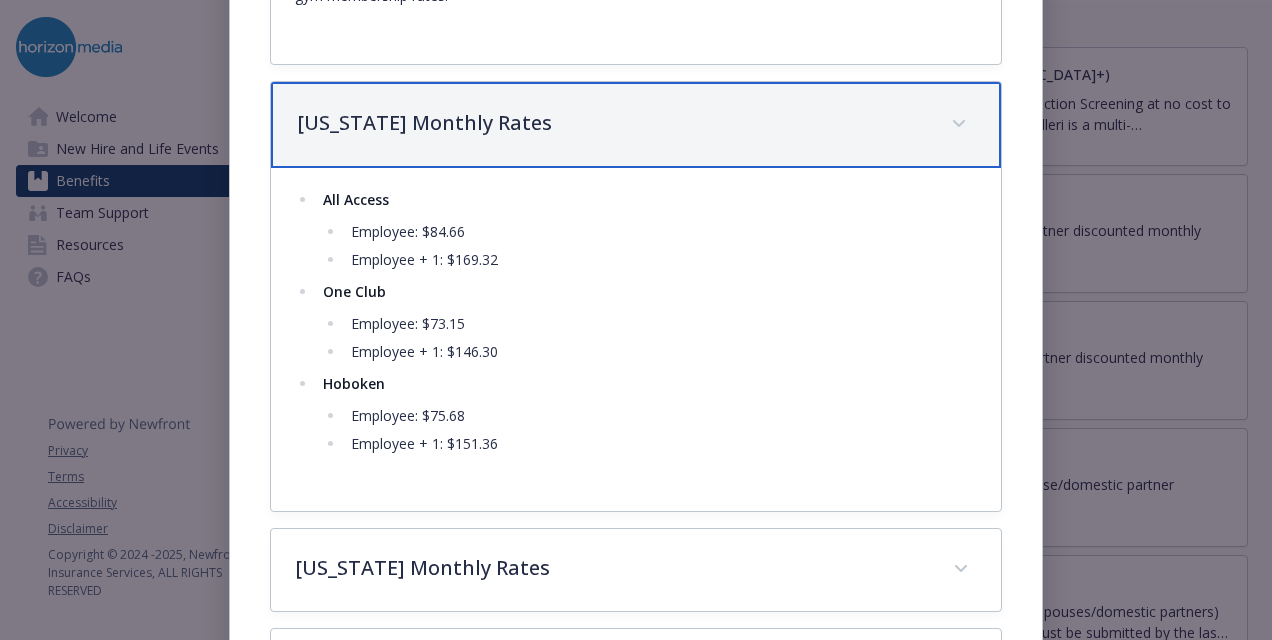 click on "[US_STATE] Monthly Rates" at bounding box center [636, 125] 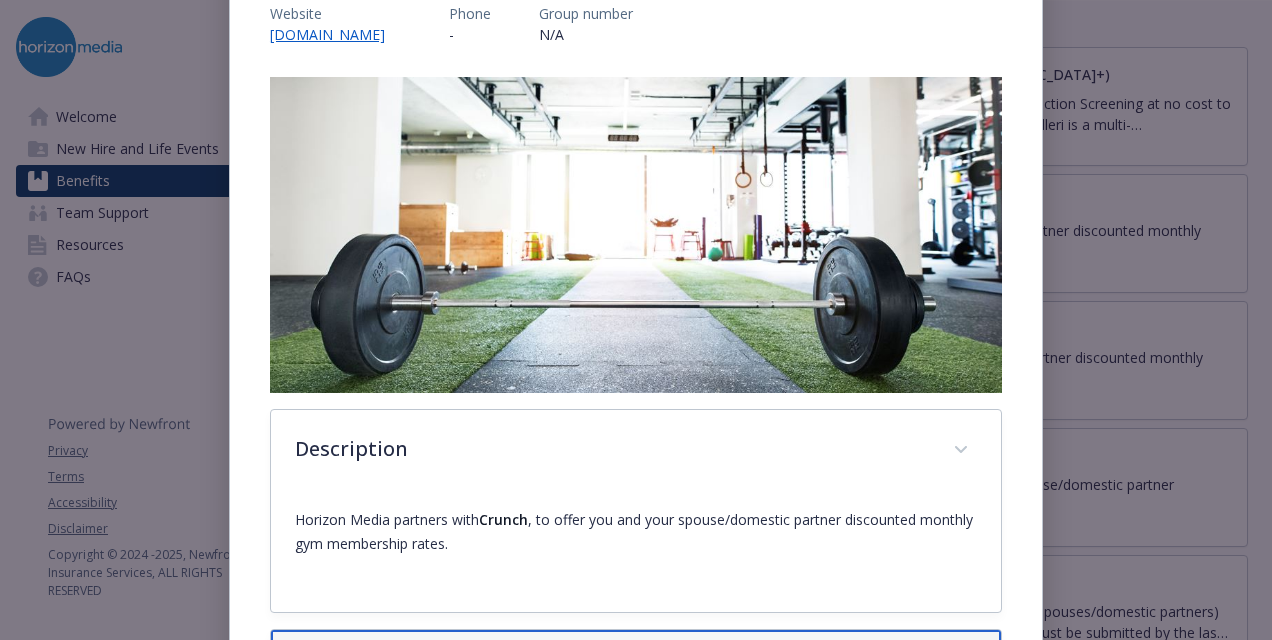 scroll, scrollTop: 0, scrollLeft: 0, axis: both 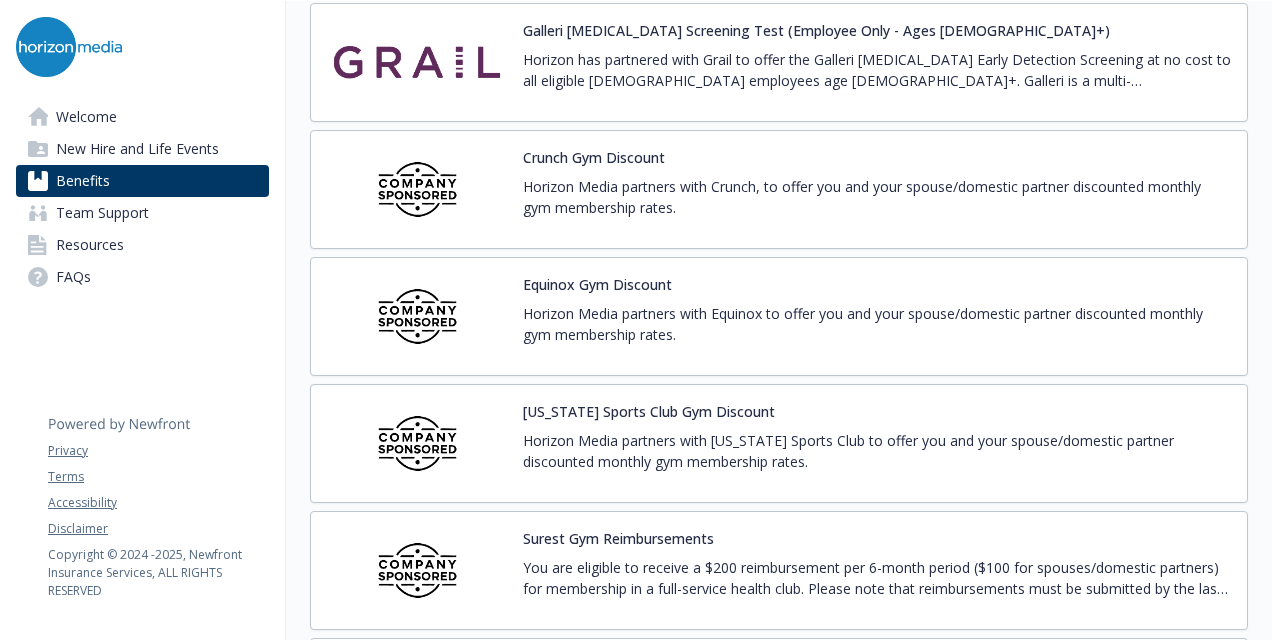 click on "Horizon Media partners with Equinox to offer you and your spouse/domestic partner discounted monthly gym membership rates." at bounding box center (877, 324) 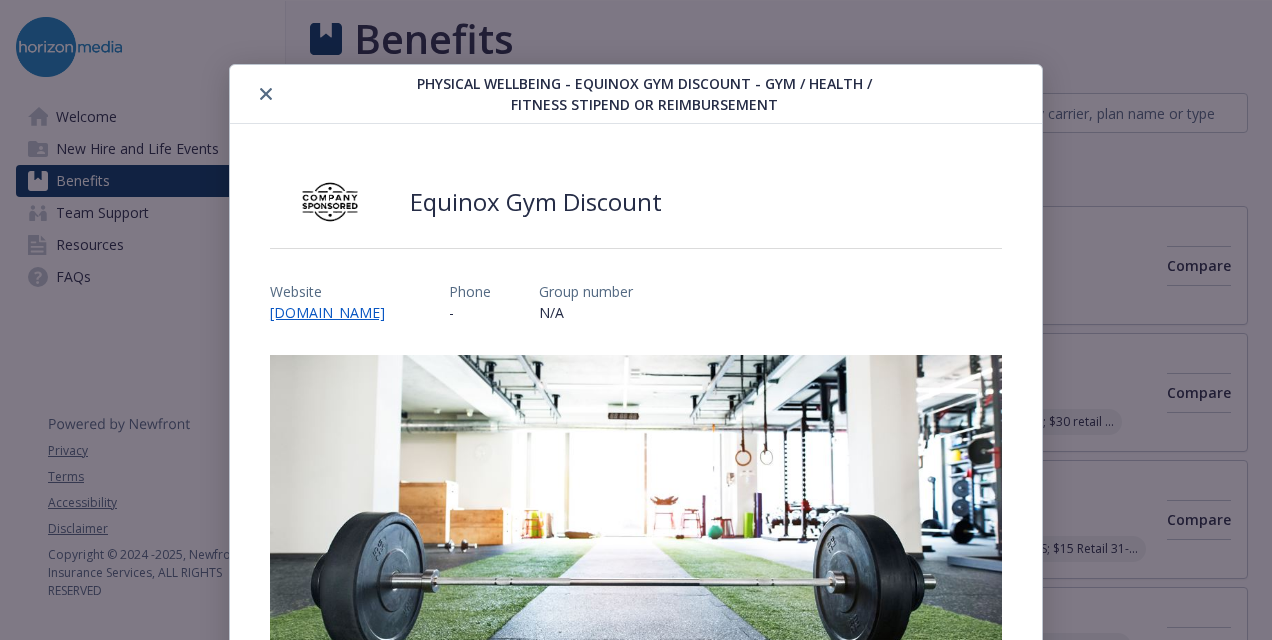 scroll, scrollTop: 4584, scrollLeft: 15, axis: both 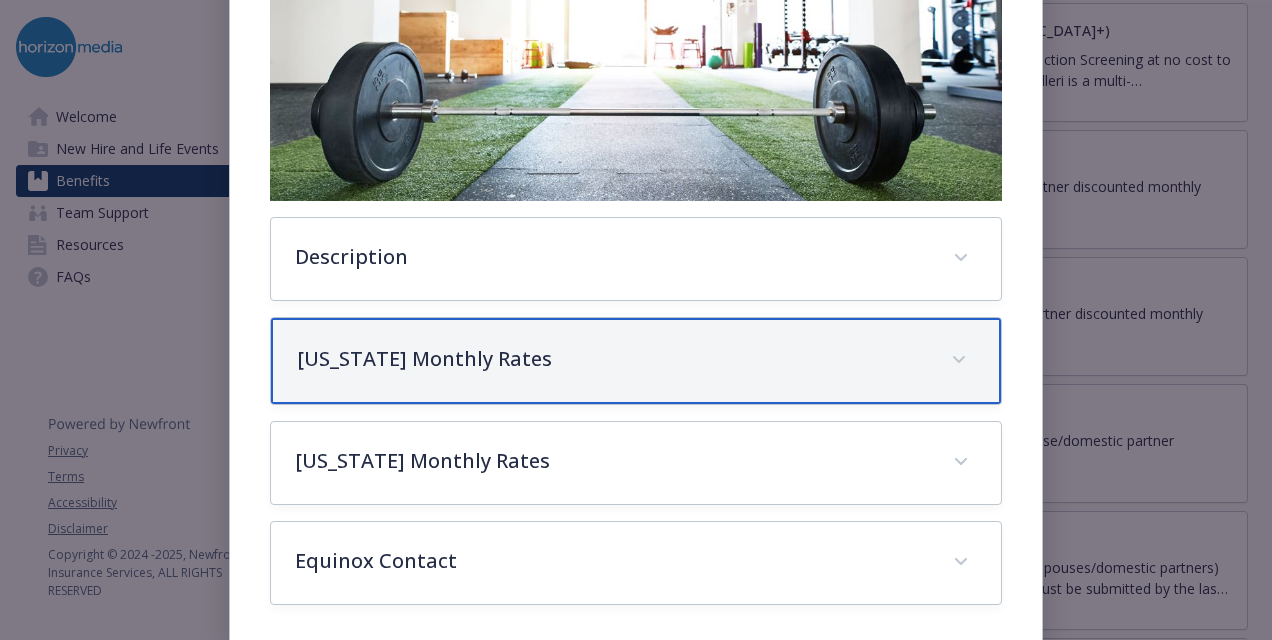 click on "[US_STATE] Monthly Rates" at bounding box center [612, 359] 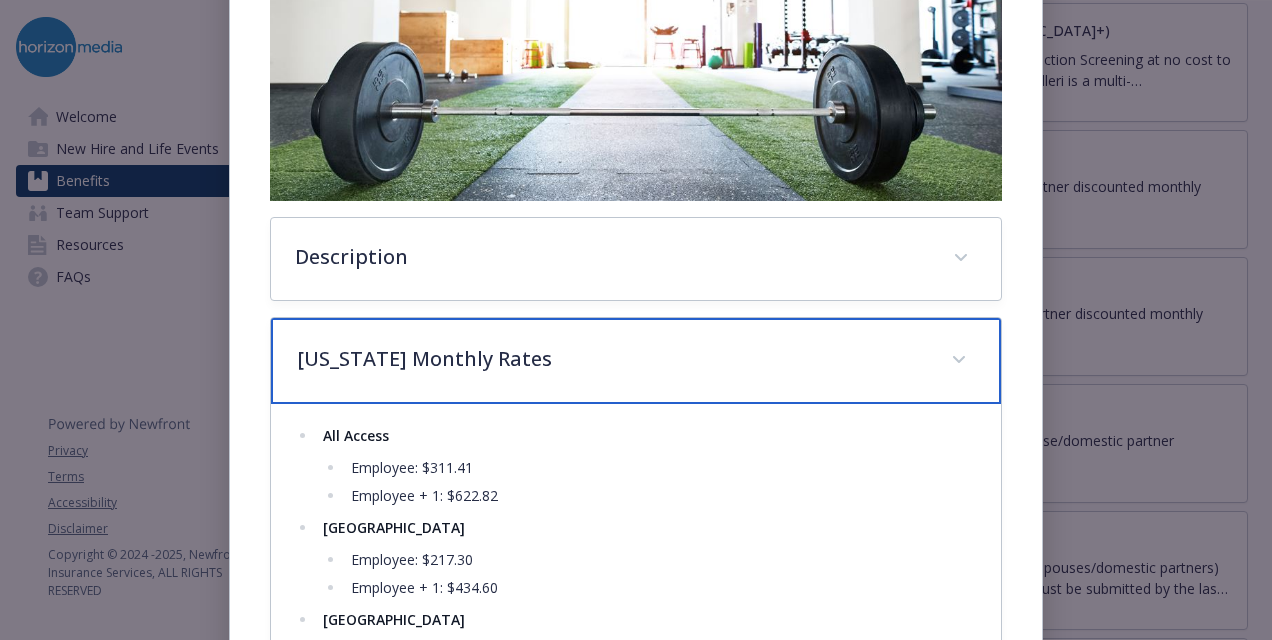 scroll, scrollTop: 738, scrollLeft: 0, axis: vertical 